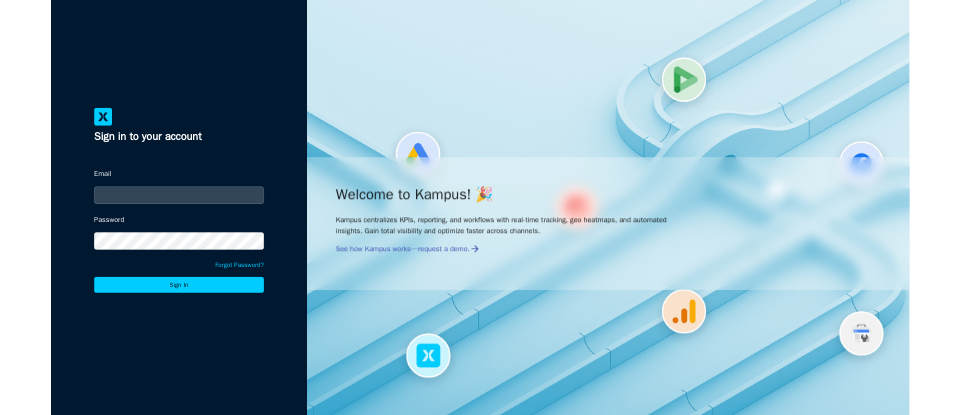 scroll, scrollTop: 0, scrollLeft: 0, axis: both 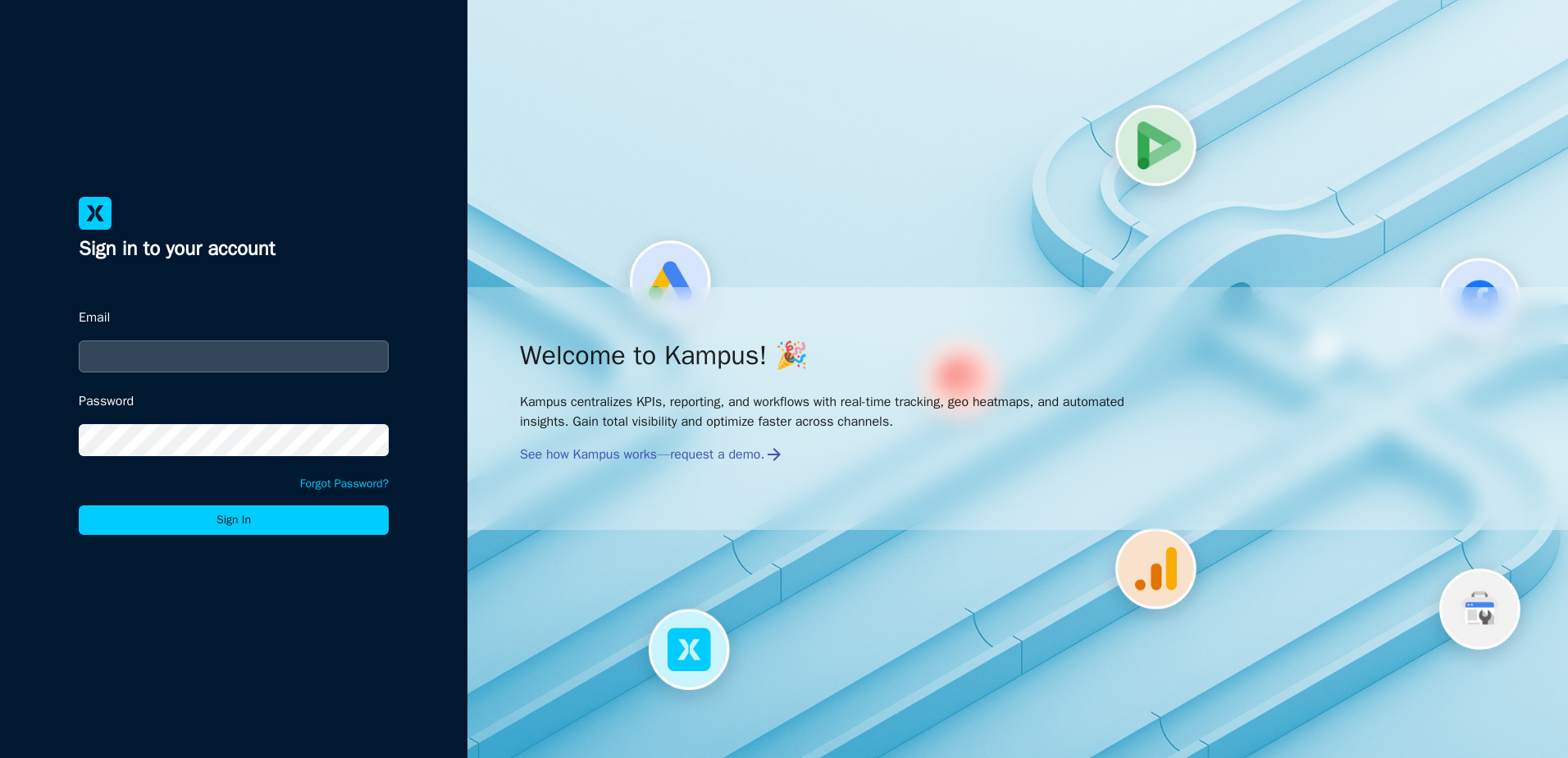 type on "[EMAIL]" 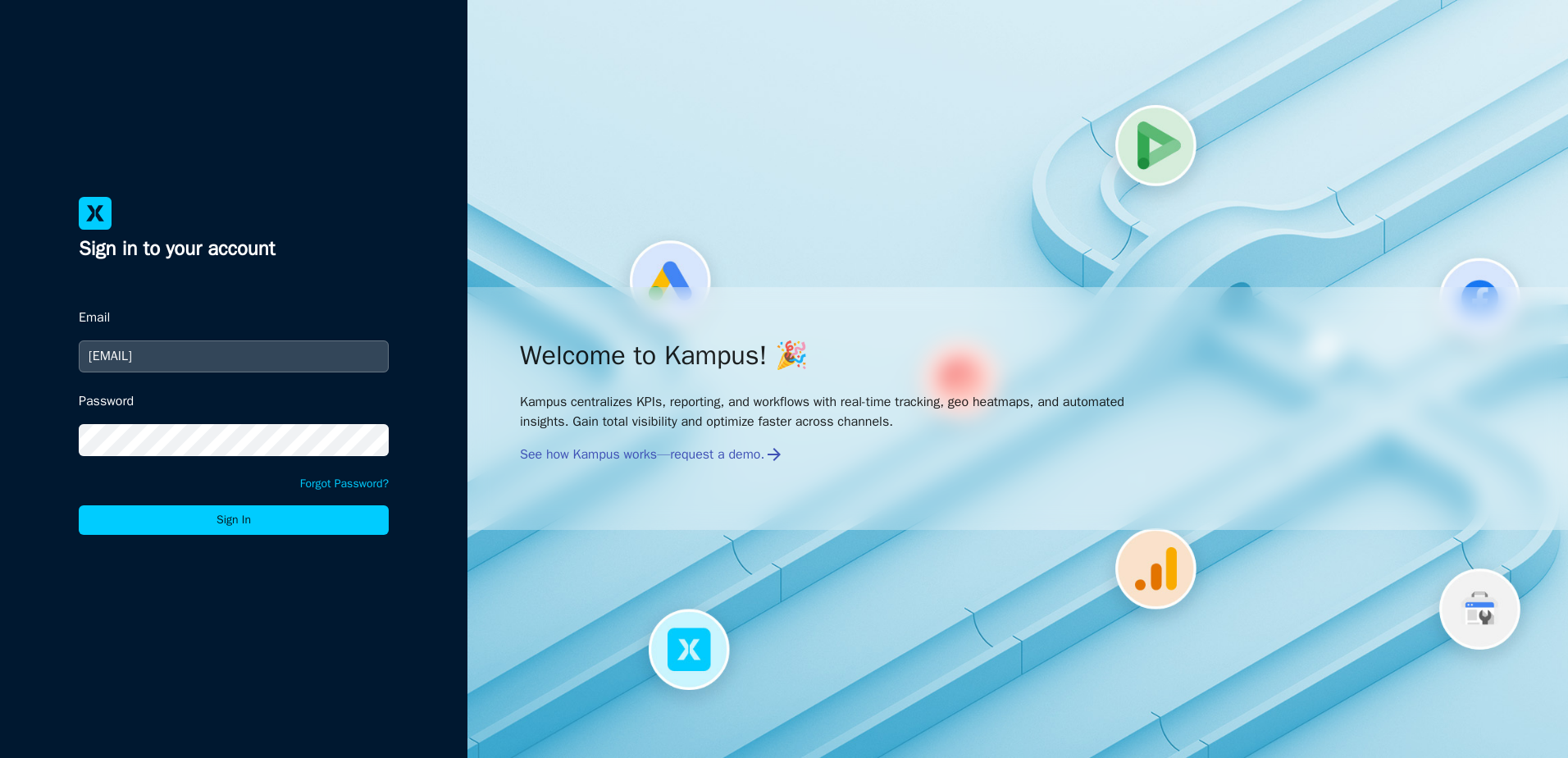 click on "Sign In" at bounding box center [234, 520] 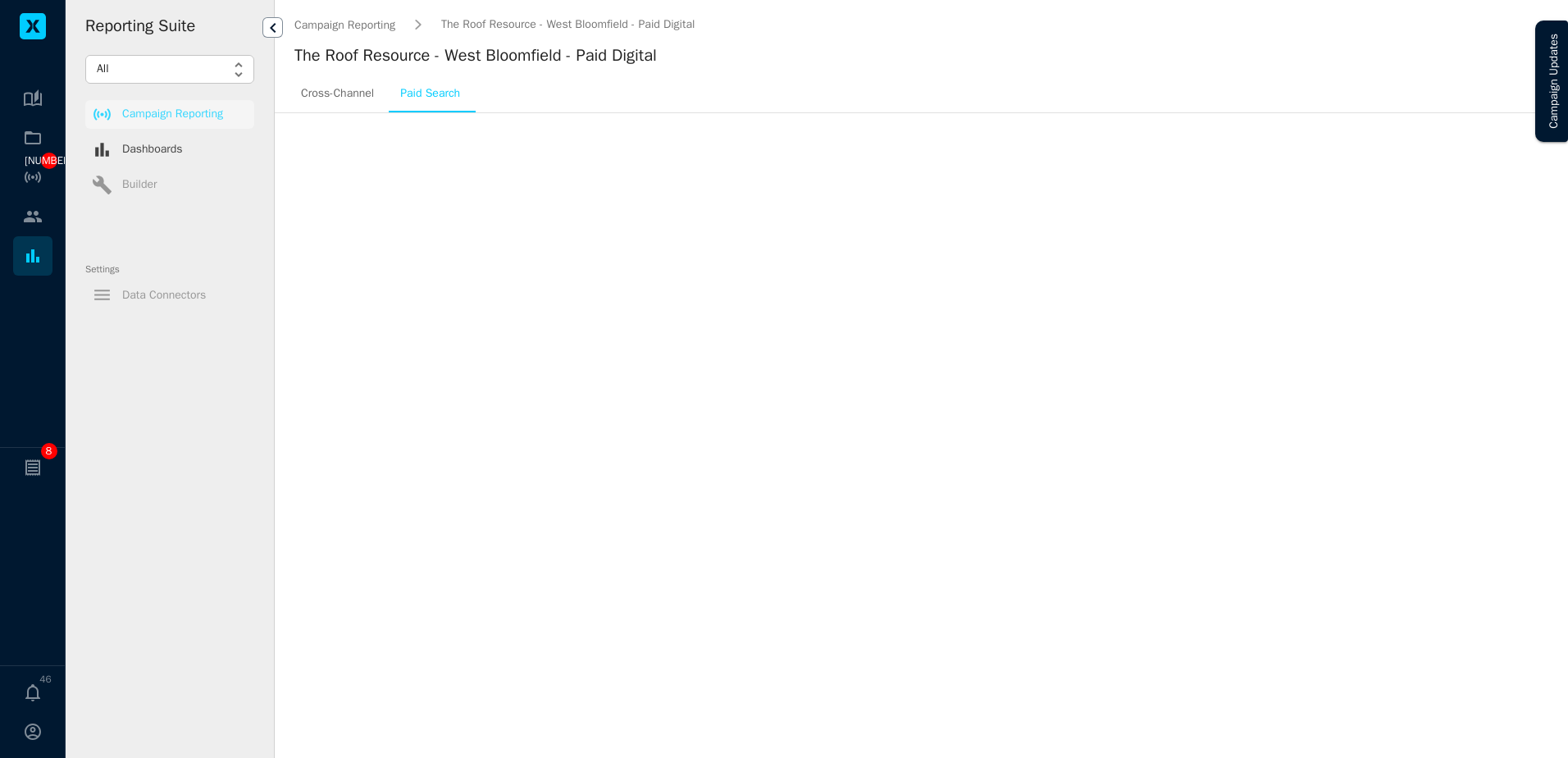 click on "Kampus Error. Please contact support. 13 8 46 Reporting Suite All all Campaign Reporting Dashboards Builder Settings Data Connectors Campaign Reporting The Roof Resource - West Bloomfield - Paid Digital The Roof Resource - West Bloomfield - Paid Digital Cross-Channel Paid Search Campaign Updates Campaign Updates No Campaign Updates Inbox Mark all as read Overdue Invoice Overdue Invoice #[NUMBER] for The Roof Resource - Downriver (Corporate).
The invoice is overdue since [DATE] with a remaining balance of $[AMOUNT]. [DAYS] ago Go to invoices Overdue Invoice Overdue Invoice #[NUMBER] for The Roof Resource - West Bloomfield (Corporate).
The invoice is overdue since [DATE] with a remaining balance of $[AMOUNT]. [DAYS] ago Go to invoices Campaign Update Campaign The Roof Resource - N. New Jersey (Territory 5) - Paid Digital has a new update. [DAYS] ago Go to campaign Campaign Status Update The Roof Resource - Denver - Paid Digital status is now Cancelled. [DAYS] ago Go to campaign" at bounding box center (784, 379) 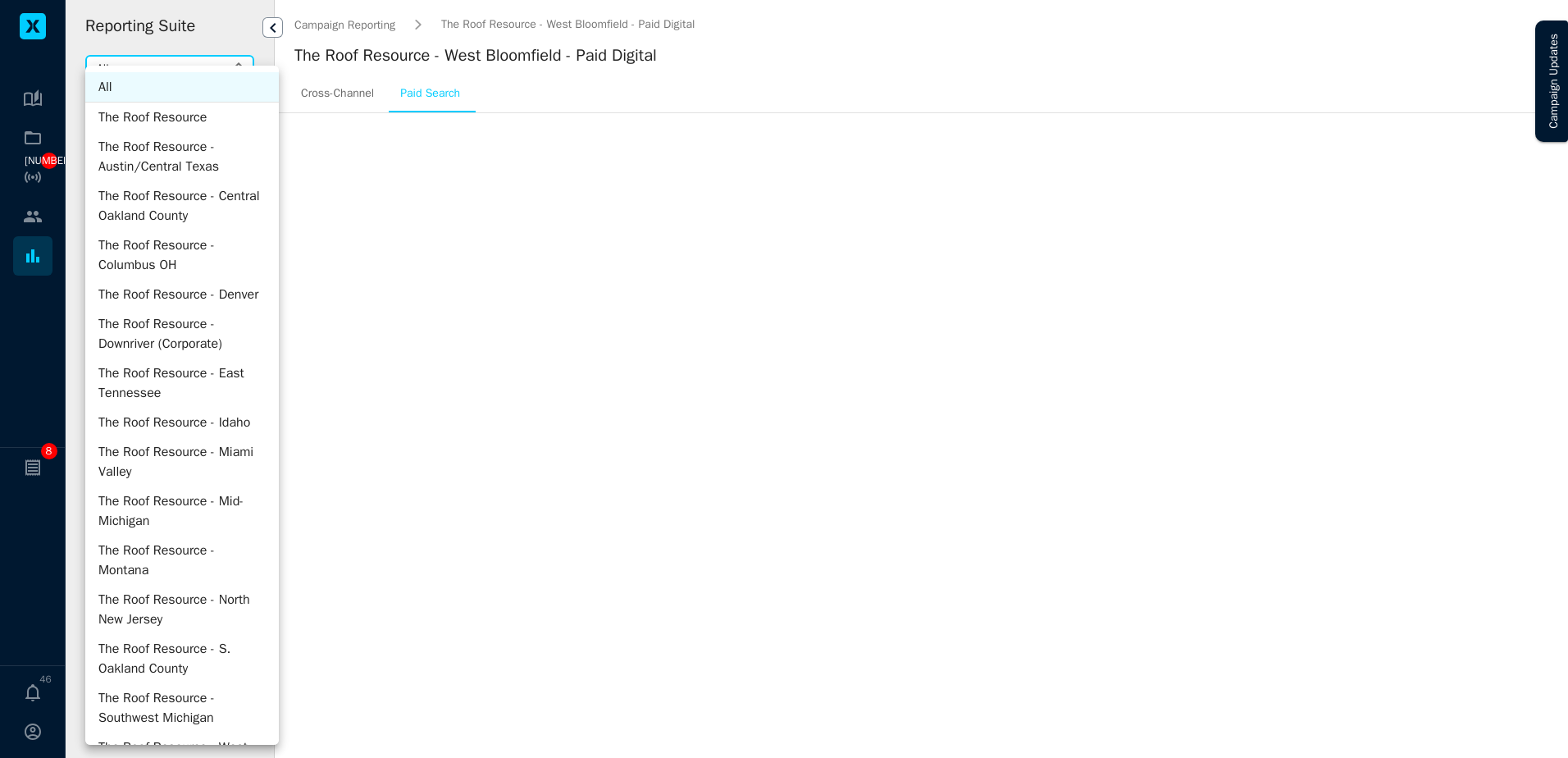 click on "The Roof Resource - Austin/Central Texas" at bounding box center (182, 157) 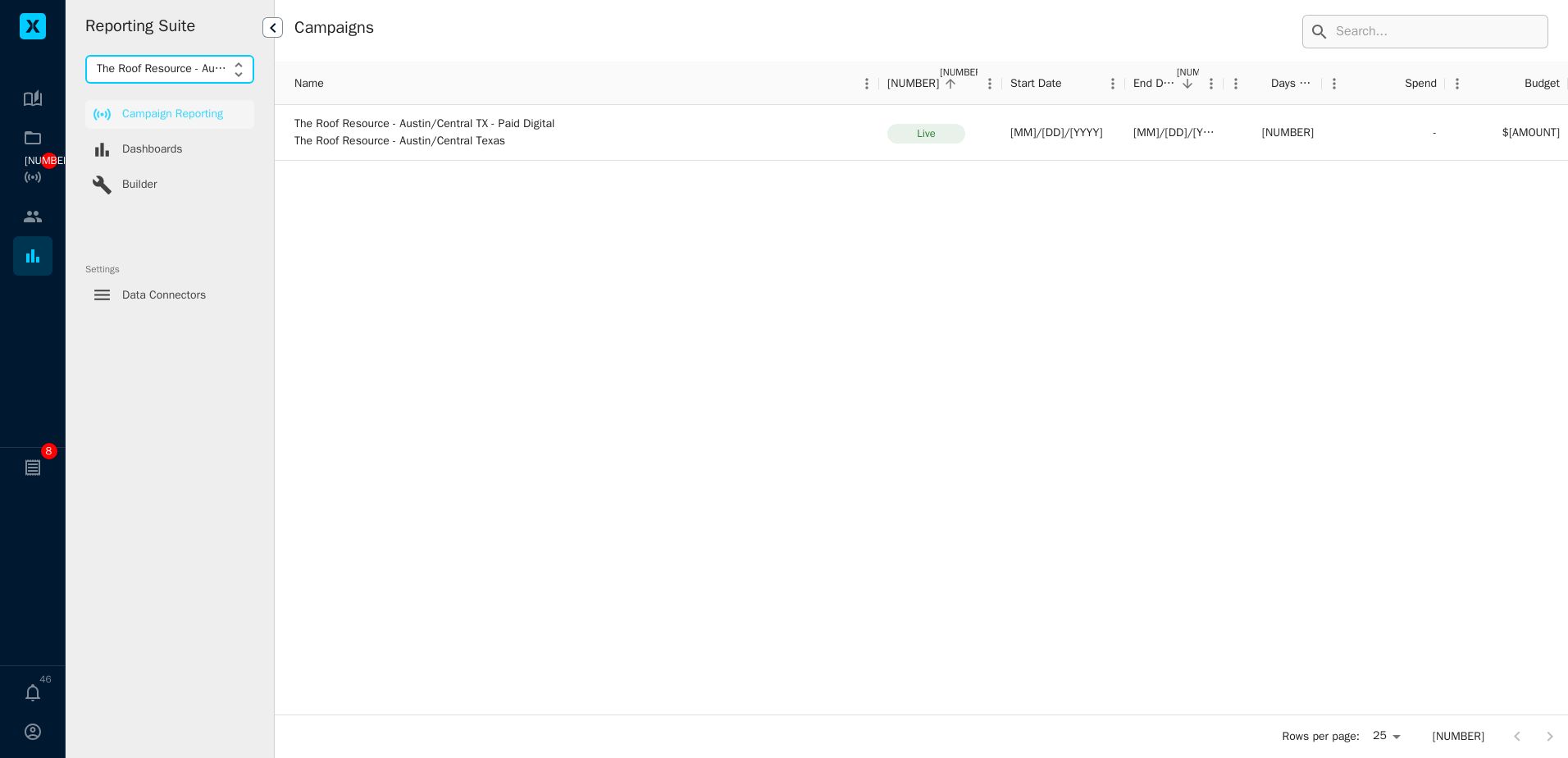 click on "The Roof Resource - Austin/Central Texas" at bounding box center [582, 141] 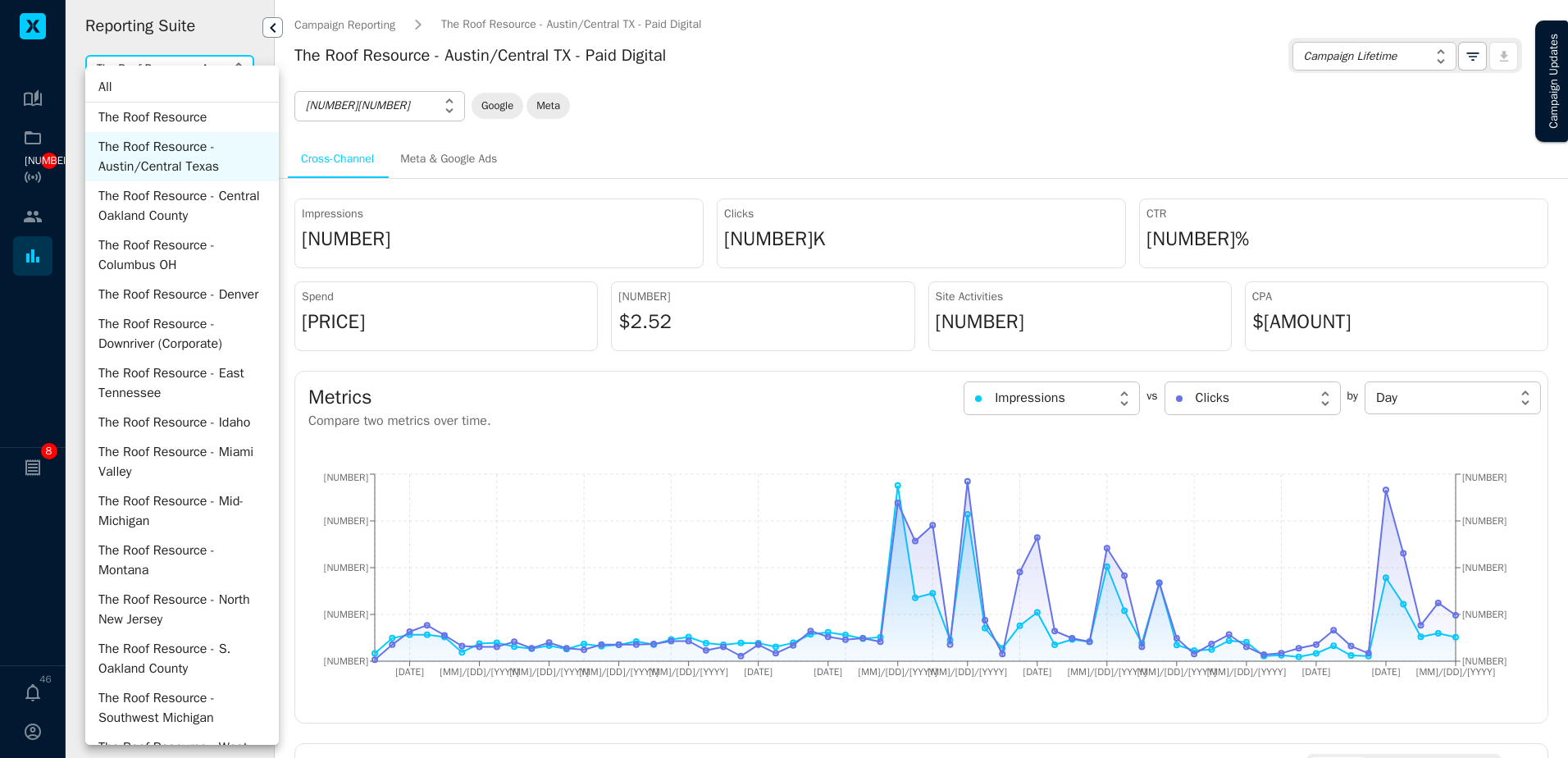 click on "Kampus Error. Please contact support. [NUMBER] [NUMBER] [NUMBER] Reporting Suite The Roof Resource - Austin/Central Texas [NUMBER] ​ ​ Campaign Reporting ​ Dashboards ​ Builder Settings ​ Data Connectors Campaign Reporting The Roof Resource - Austin/Central TX - Paid Digital  The Roof Resource - Austin/Central TX - Paid Digital  Campaign Lifetime Campaign Lifetime ​ 0 [NUMBER]  line item(s) selected [NUMBER],[NUMBER] ​ Google Meta Cross-Channel Meta & Google Ads Impressions [NUMBER]K Clicks [NUMBER]K CTR [NUMBER]% Spend $[PRICE] CPC $[PRICE] Site Activities [NUMBER]. [NUMBER] CPA $[PRICE] Metrics Compare two metrics over time. Impressions Impressions ​ vs Clicks Clicks ​ by Day Day ​ [MM]/[DD]/[YYYY] [MM]/[DD]/[YYYY] [MM]/[DD]/[YYYY] [MM]/[DD]/[YYYY] [MM]/[DD]/[YYYY] [MM]/[DD]/[YYYY] [MM]/[DD]/[YYYY] [MM]/[DD]/[YYYY] [MM]/[DD]/[YYYY] [MM]/[DD]/[YYYY] [MM]/[DD]/[YYYY] [MM]/[DD]/[YYYY] [MM]/[DD]/[YYYY] [MM]/[DD]/[YYYY] [MM]/[DD]/[YYYY] [MM]/[DD]/[YYYY] 0 [NUMBER] [NUMBER] [NUMBER] [NUMBER] 0 [NUMBER] [NUMBER] [NUMBER] [NUMBER] Performance - Platform Platform Ad Type Line Items [NUMBER]  column(s) selected impressions,clicks,ctr,spend,cpc,conversions,cpa ​ Impressions Clicks CTR CPC" at bounding box center [784, 379] 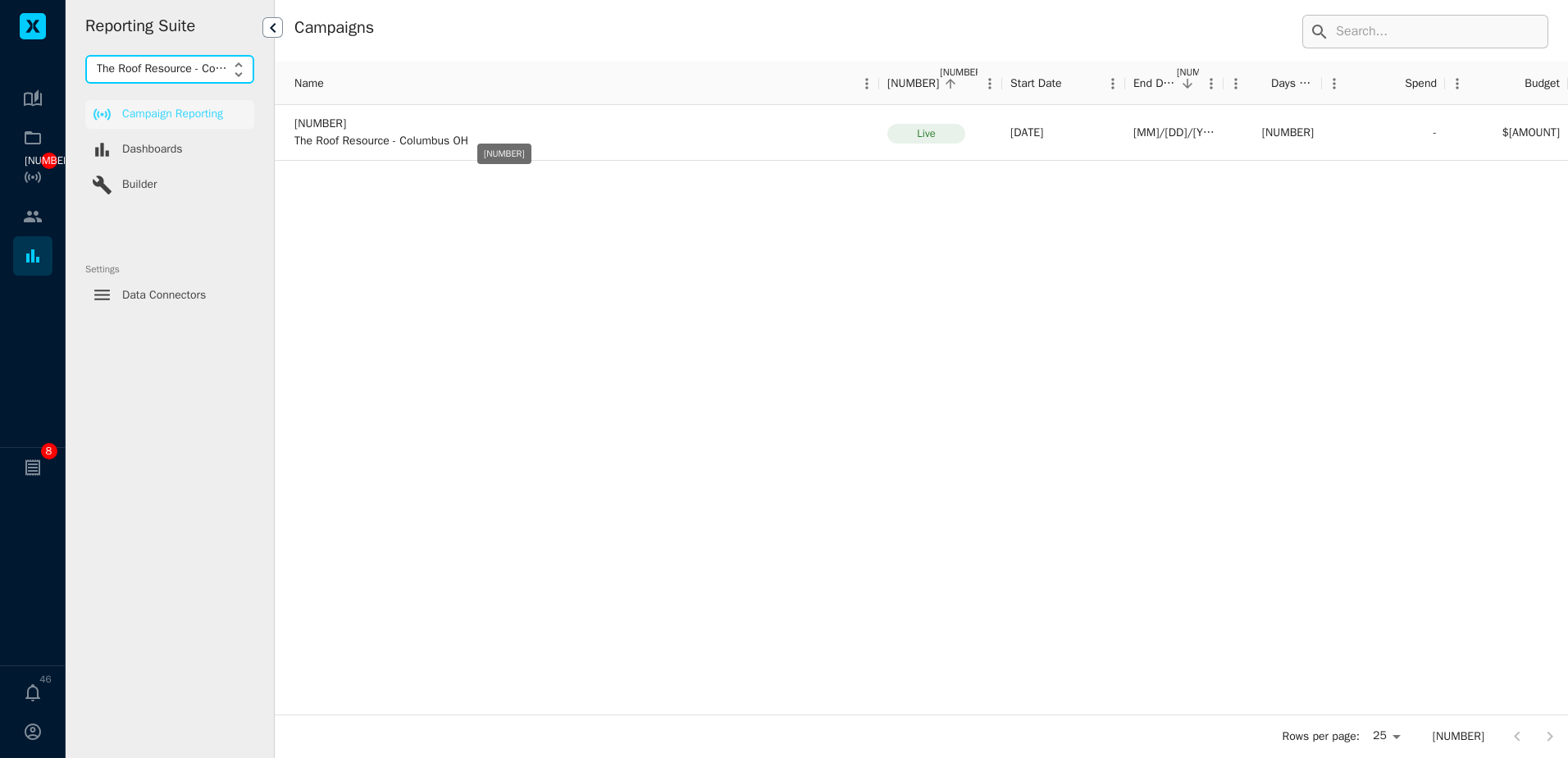 click on "[NUMBER]" at bounding box center [582, 124] 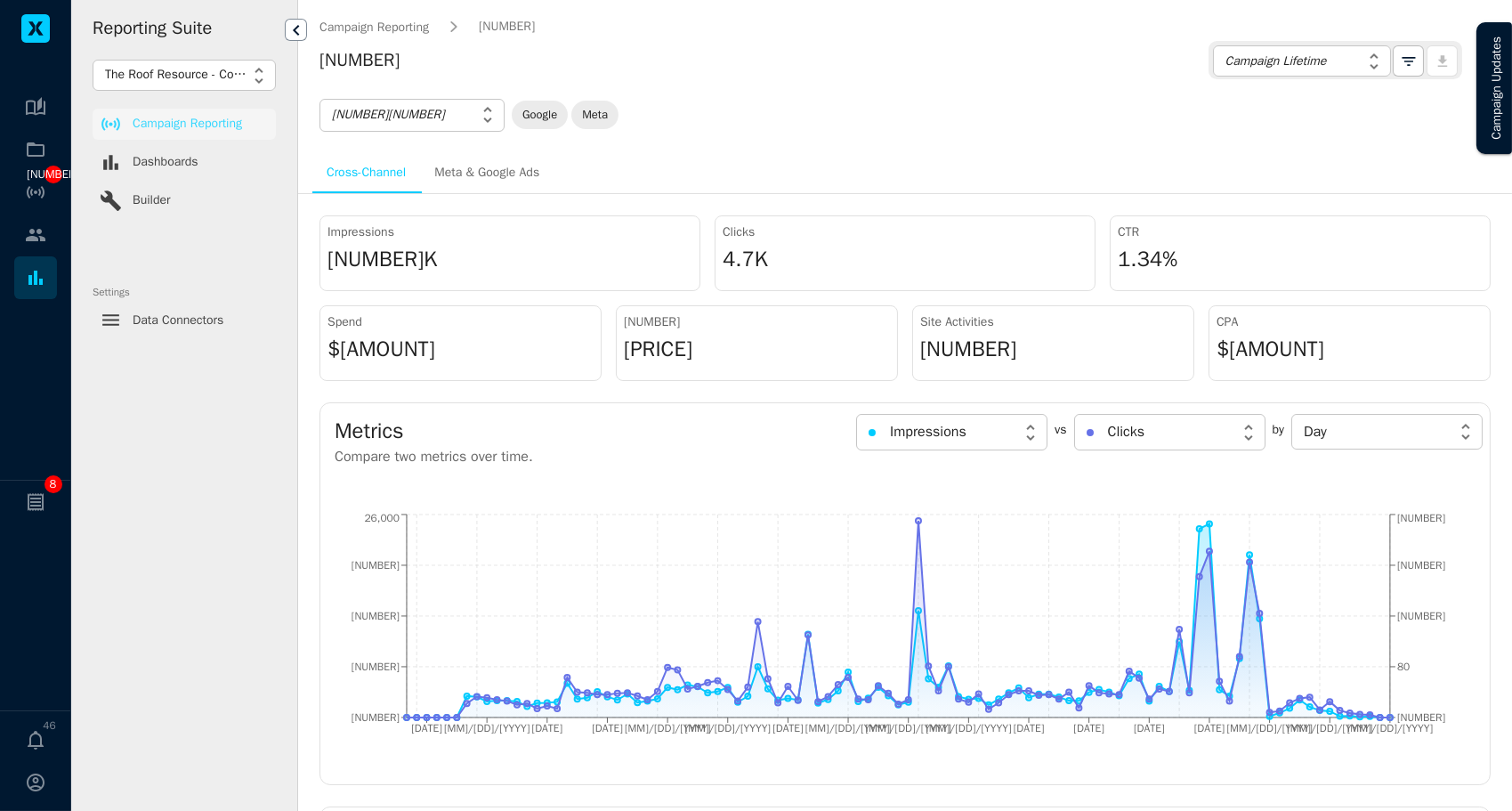 click on "[NUMBER]" at bounding box center [756, 405] 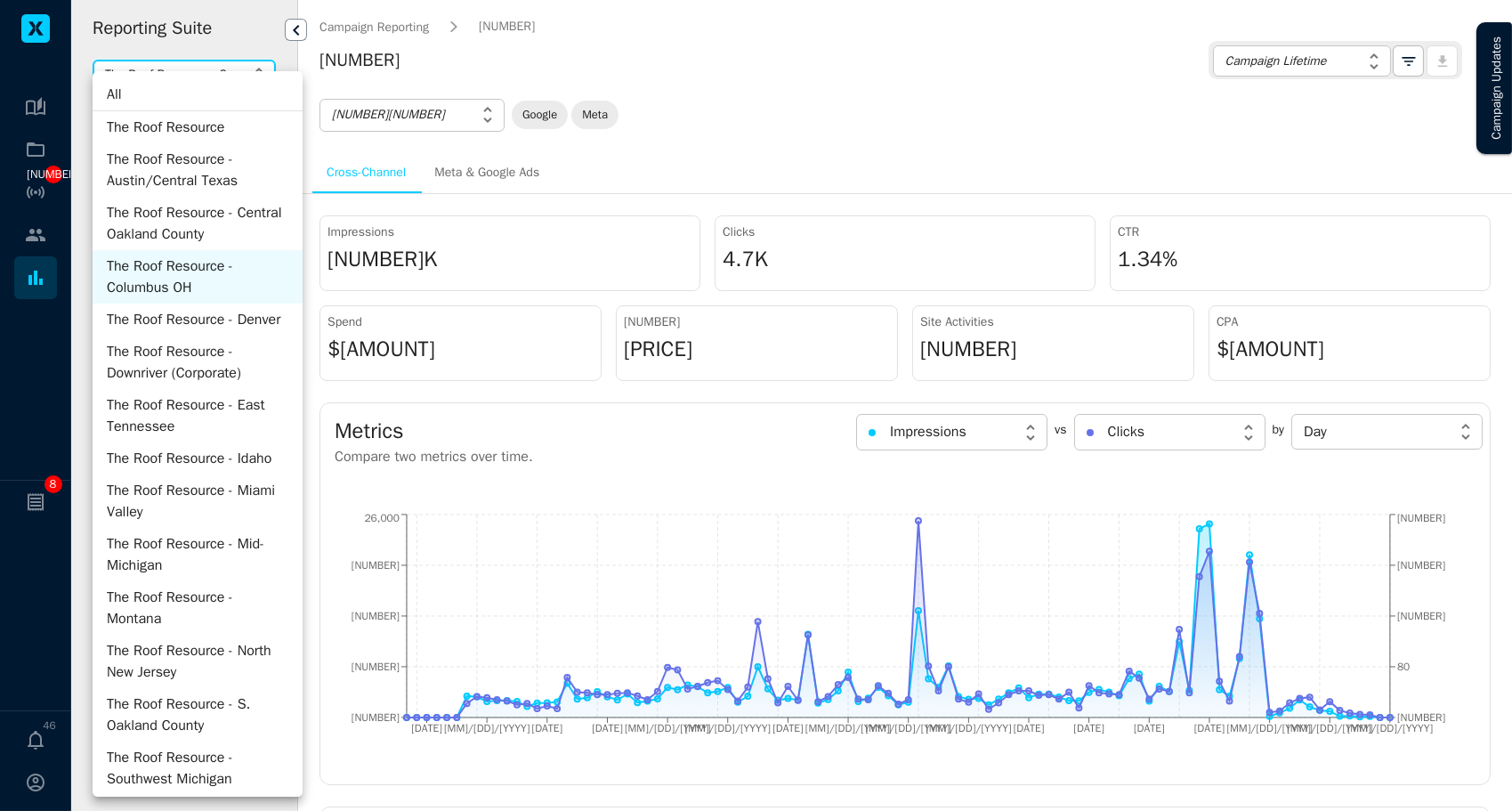 click on "The Roof Resource - East Tennessee" at bounding box center [198, 416] 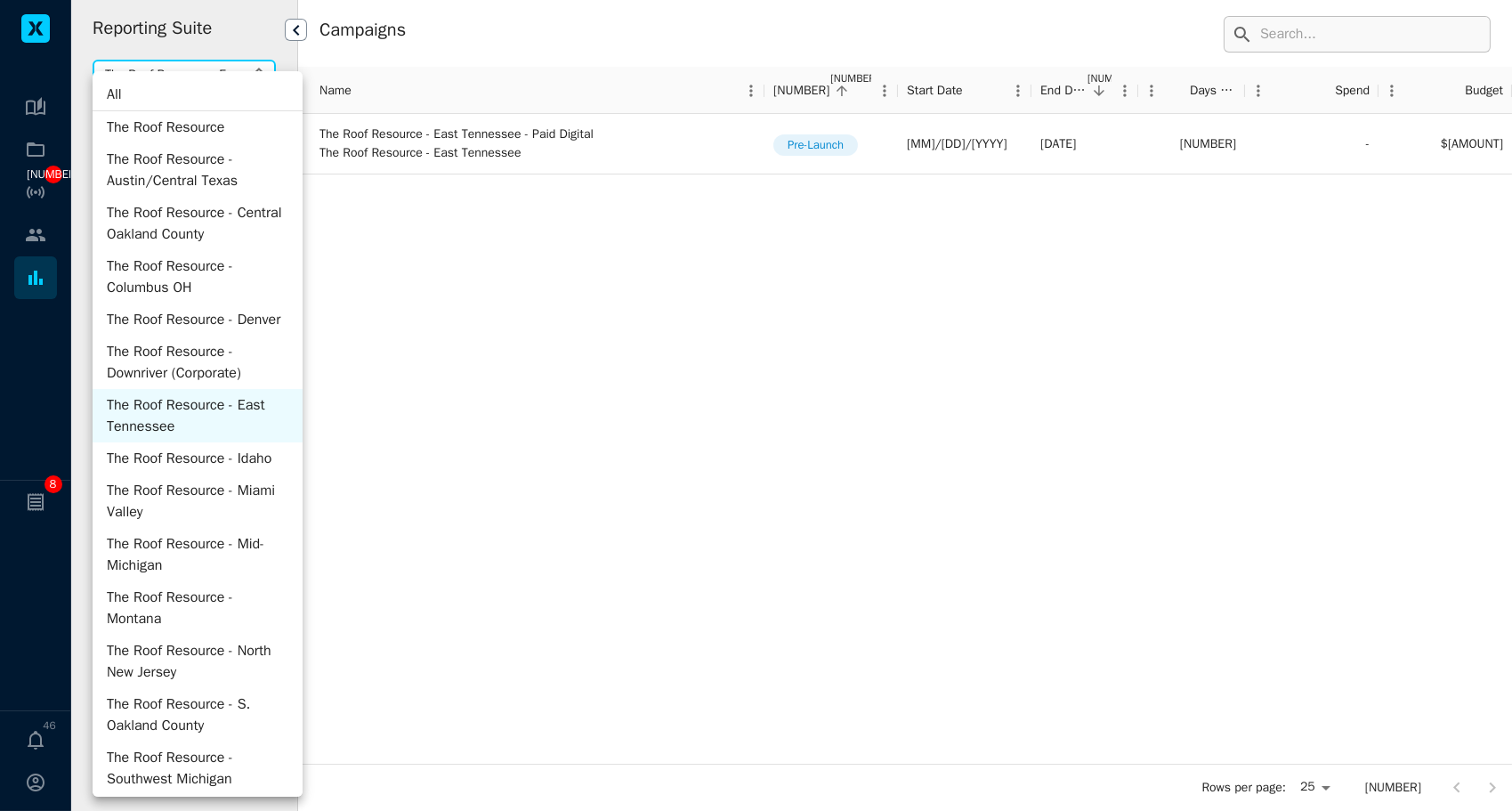 click on "Kampus Error. Please contact support. [NUMBER] [NUMBER] [NUMBER] Reporting Suite The Roof Resource - East Tennessee [NUMBER] ​ ​ Campaign Reporting ​ Dashboards ​ Builder Settings ​ Data Connectors Campaigns Export CSV Name Status [NUMBER] Start Date End Date [NUMBER] Days Remaining Spend Budget The Roof Resource - East Tennessee - Paid Digital  The Roof Resource - East Tennessee Pre-Launch [MM]/[DD]/[YYYY] [MM]/[DD]/[YYYY] [NUMBER] - $[PRICE] Rows per page: [NUMBER] [NUMBER] 1–[NUMBER] of [NUMBER]
Inbox Mark all as read Overdue Invoice Overdue Invoice #[NUMBER] for The Roof Resource - Downriver (Corporate).
The invoice is overdue since [YYYY]-[MM]-[DD] with a remaining balance of $[PRICE]. [NUMBER] days ago Go to invoices Overdue Invoice Overdue Invoice #[NUMBER] for The Roof Resource - West Bloomfield (Corporate).
The invoice is overdue since [YYYY]-[MM]-[DD] with a remaining balance of $[PRICE]. [NUMBER] days ago Go to invoices Campaign Update Campaign The Roof Resource - N. New Jersey (Territory 5) - Paid Digital has a new update. [NUMBER] days ago Go to campaign Campaign Status Update [NUMBER] days ago All" at bounding box center (756, 405) 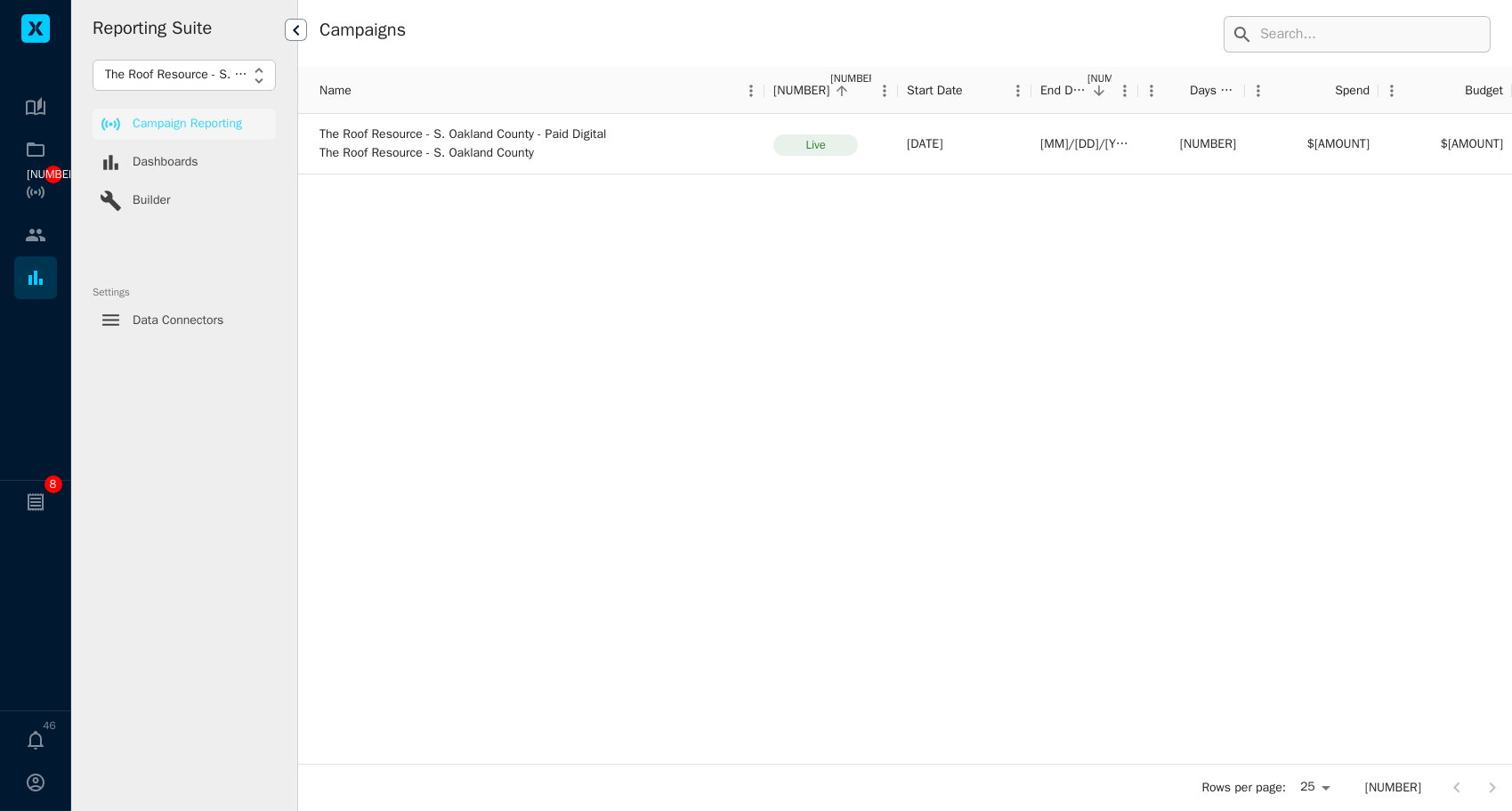 click on "The Roof Resource - S. Oakland County" at bounding box center [538, 153] 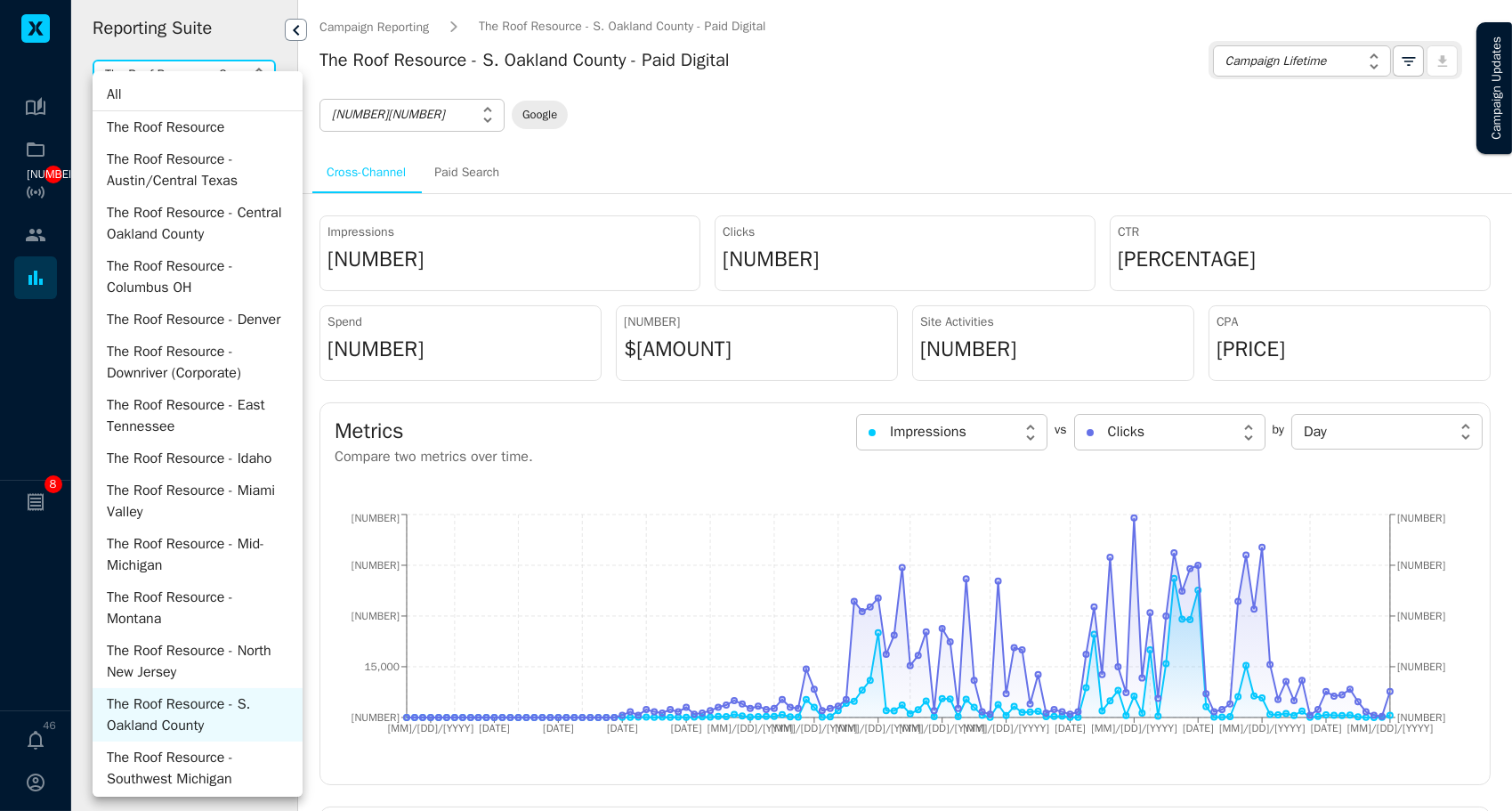 click on "Performance - Platform Platform Ad Type Line Items 8 column(s) selected impressions,clicks,ctr,spend,cpc,conversions,cpa Impressions Clicks CTR Spend CPC Site Activities" at bounding box center [756, 405] 